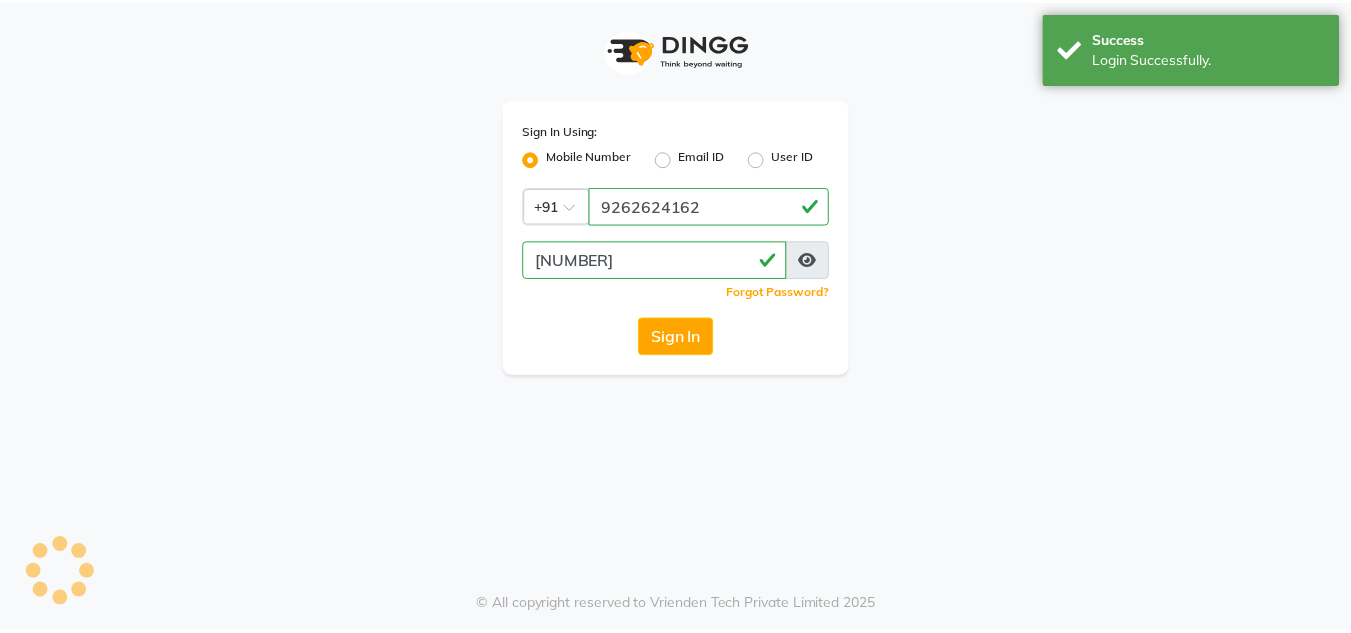 scroll, scrollTop: 0, scrollLeft: 0, axis: both 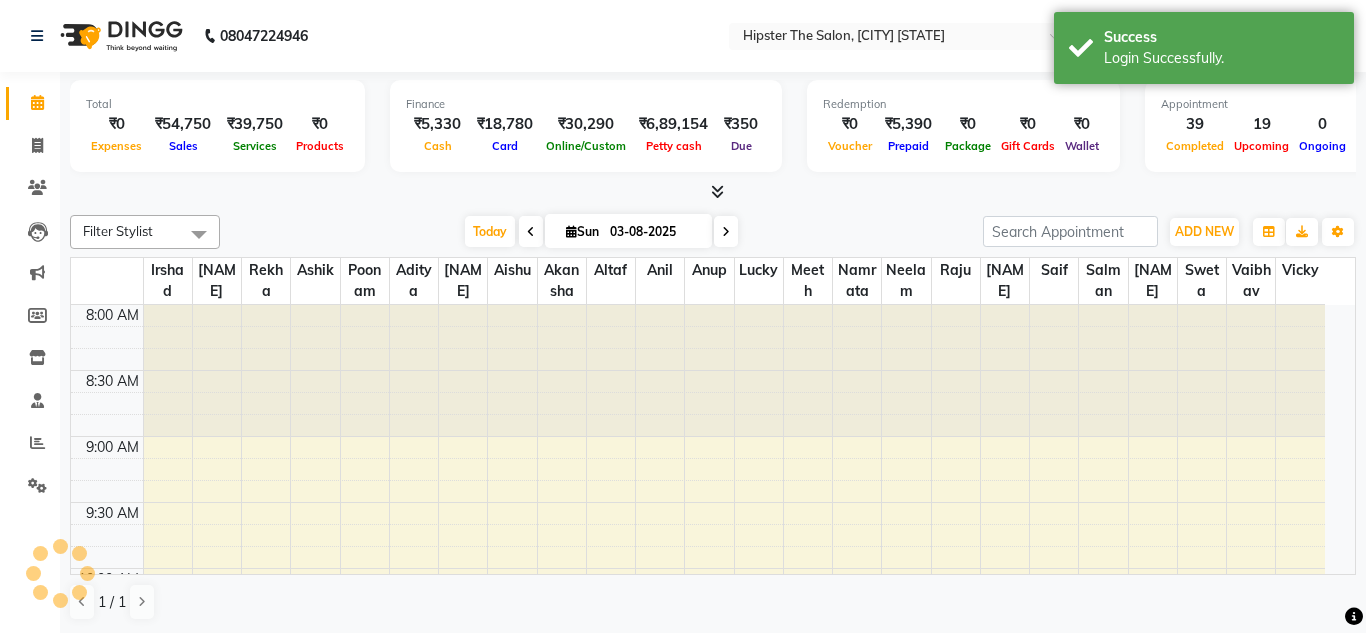 select on "en" 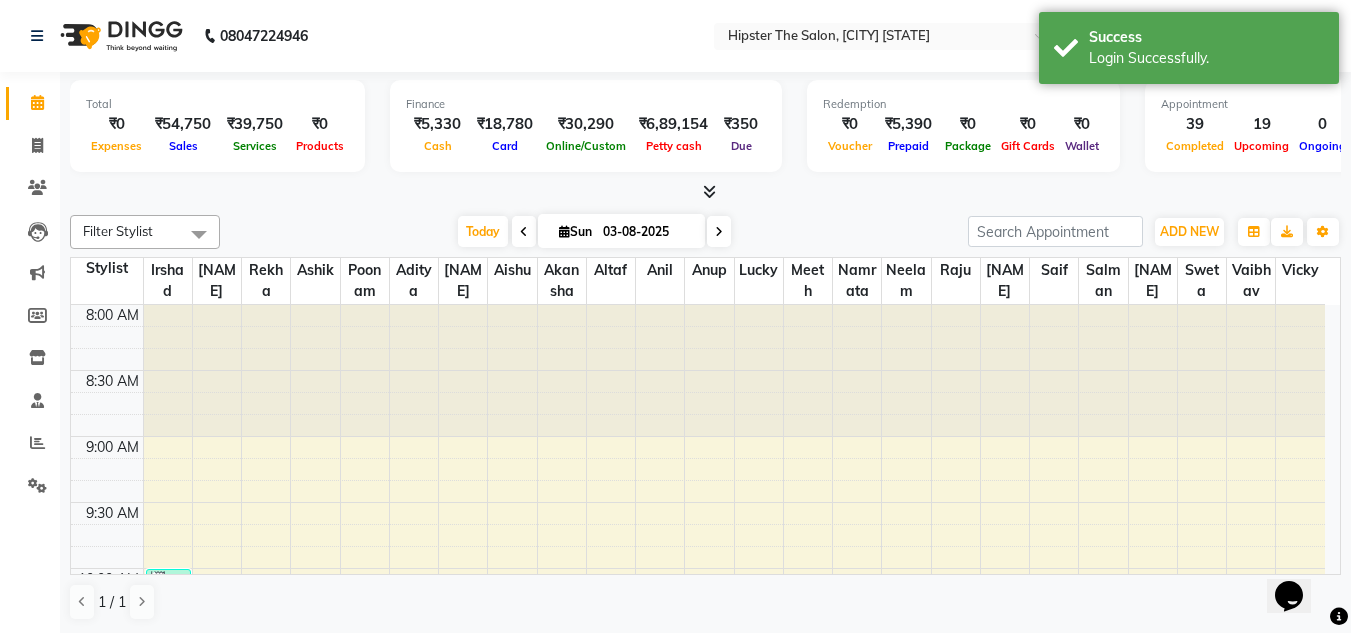 scroll, scrollTop: 0, scrollLeft: 0, axis: both 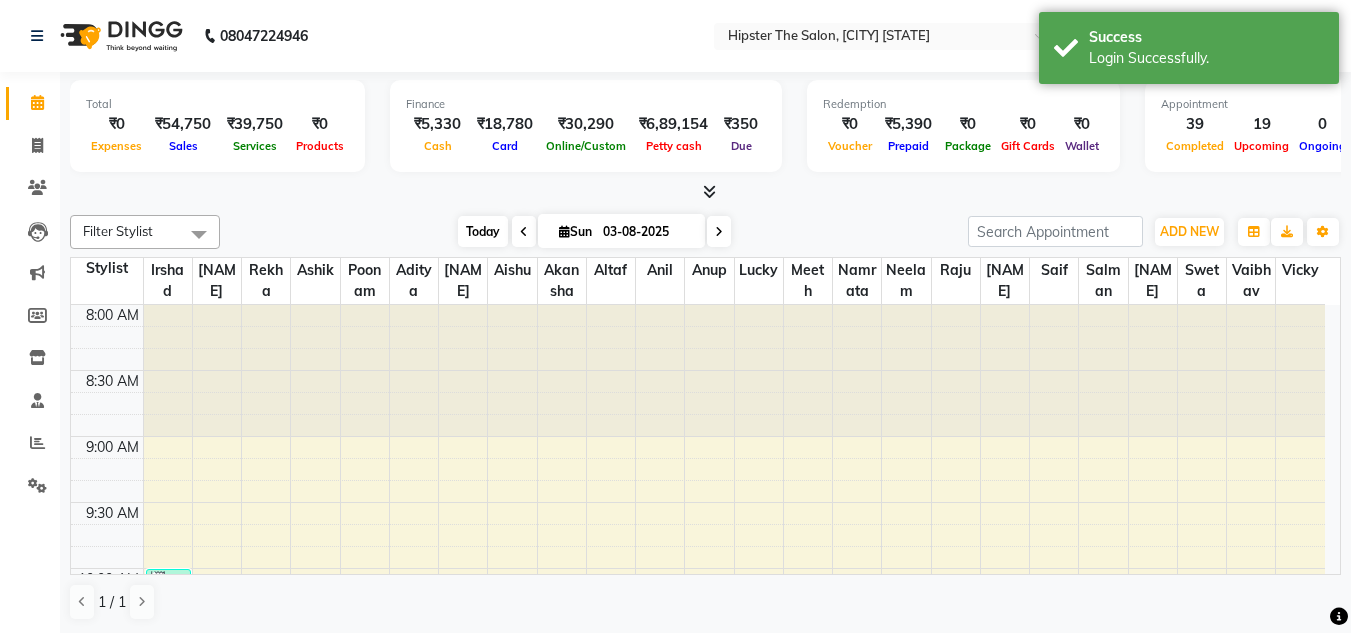 click on "Today" at bounding box center [483, 231] 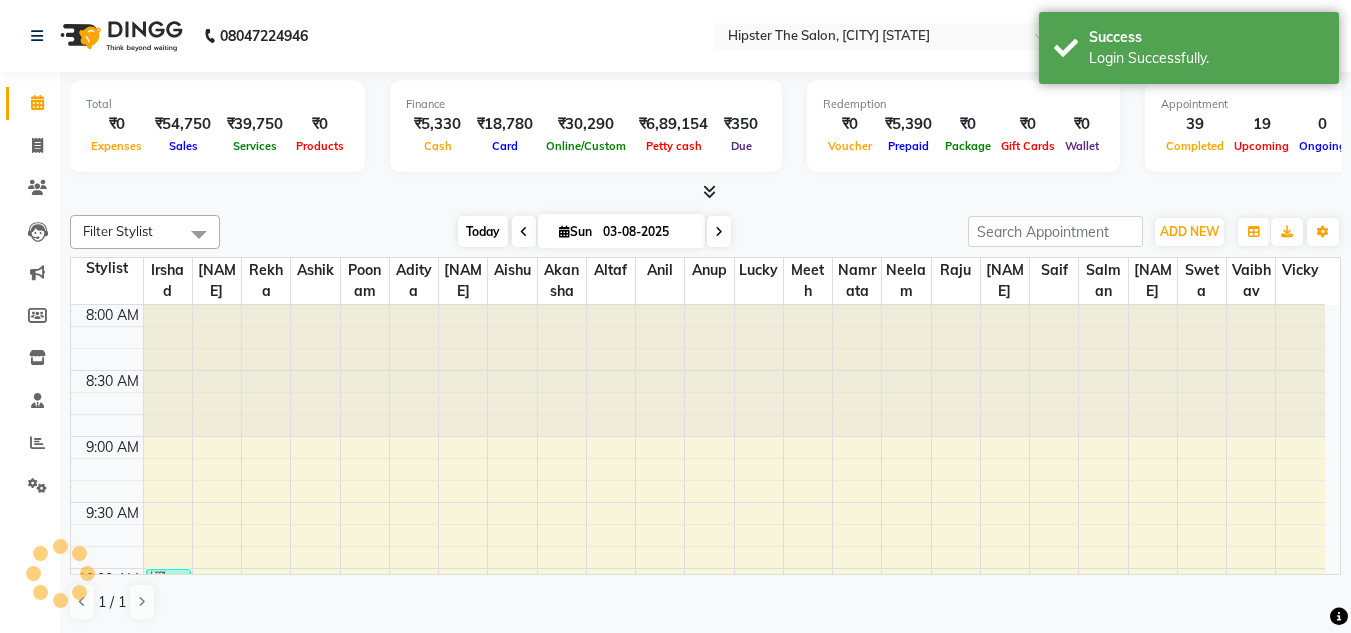 scroll, scrollTop: 1321, scrollLeft: 0, axis: vertical 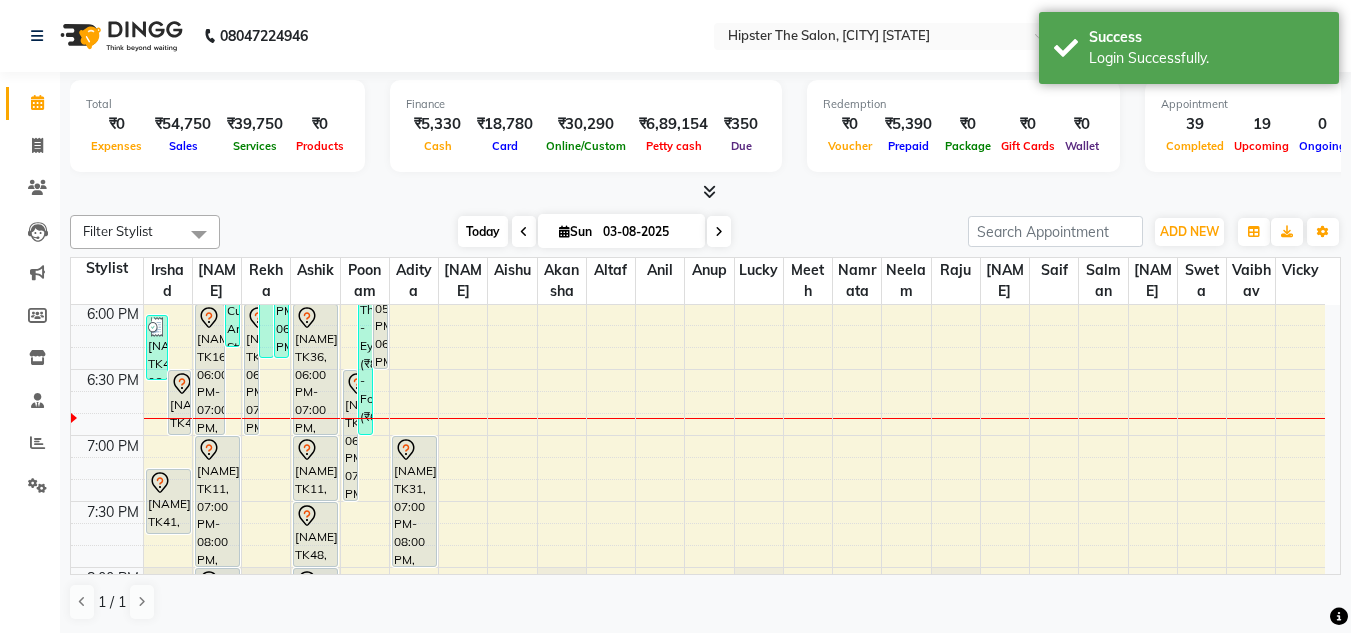click on "Today" at bounding box center (483, 231) 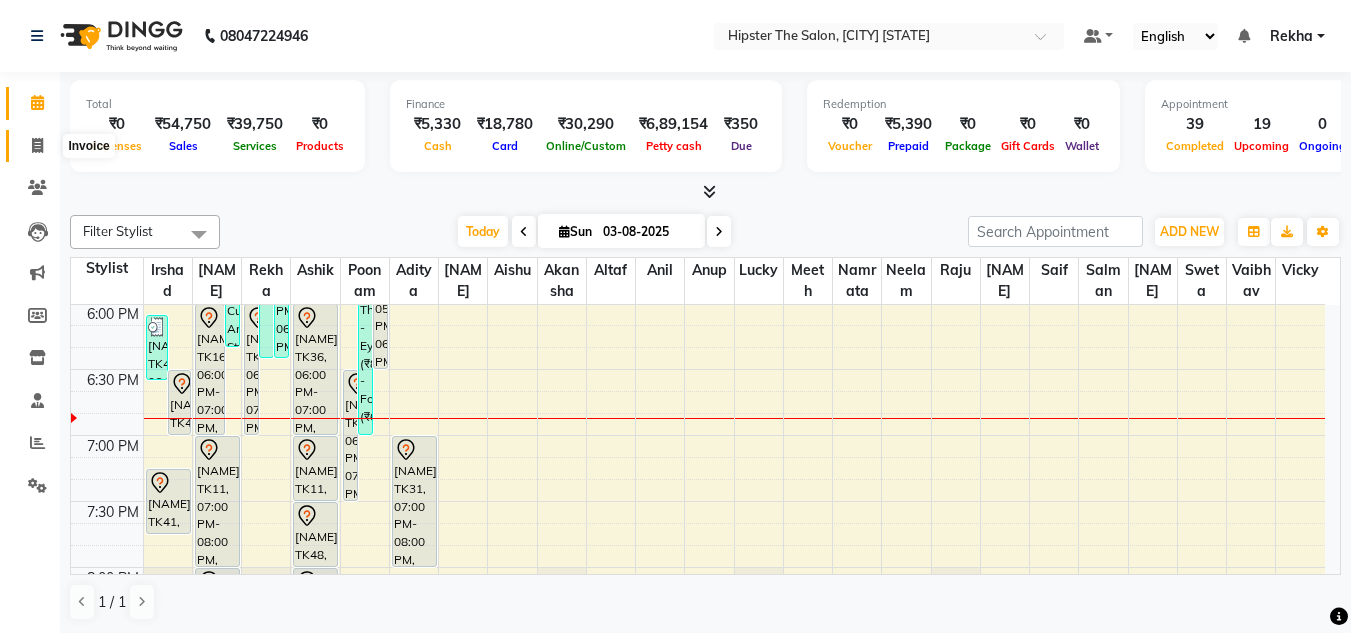 click 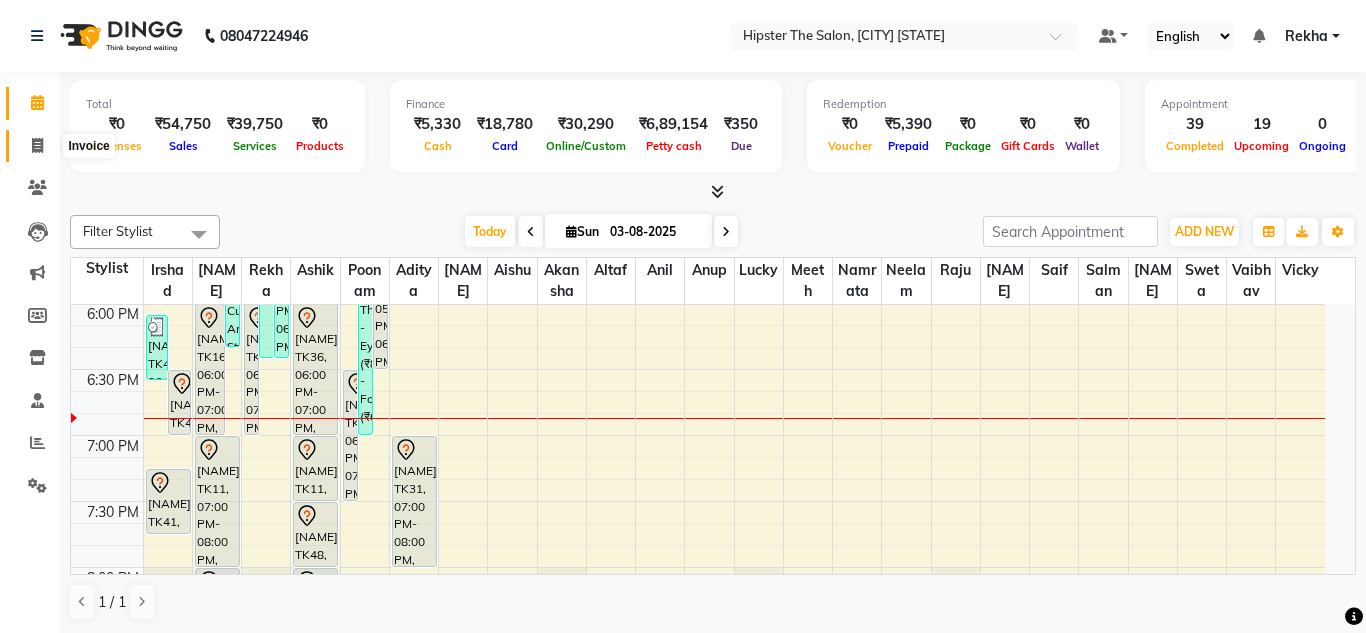 select on "service" 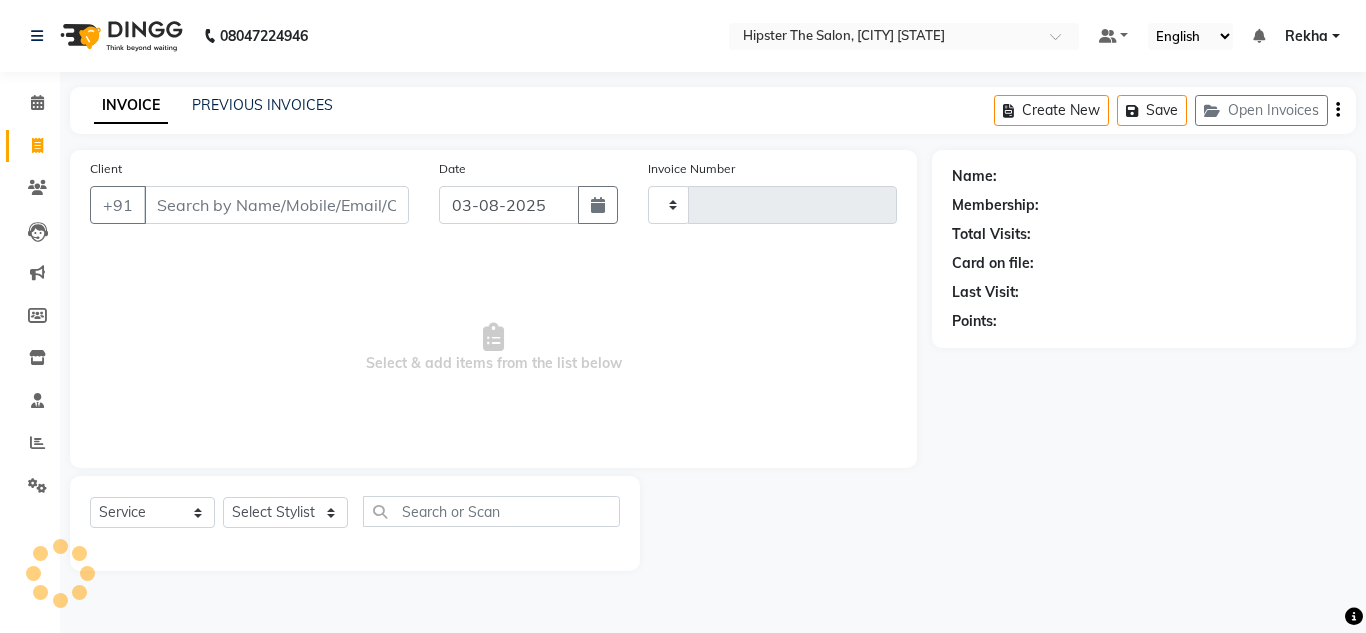 type on "2148" 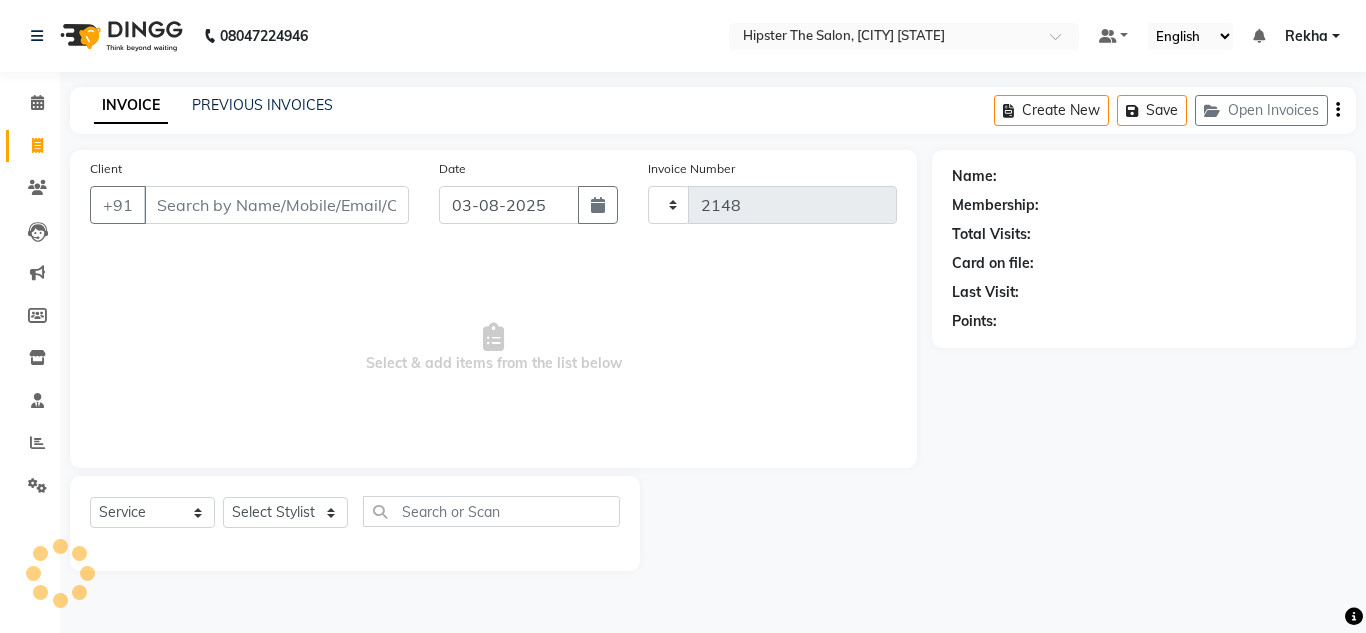 select on "5125" 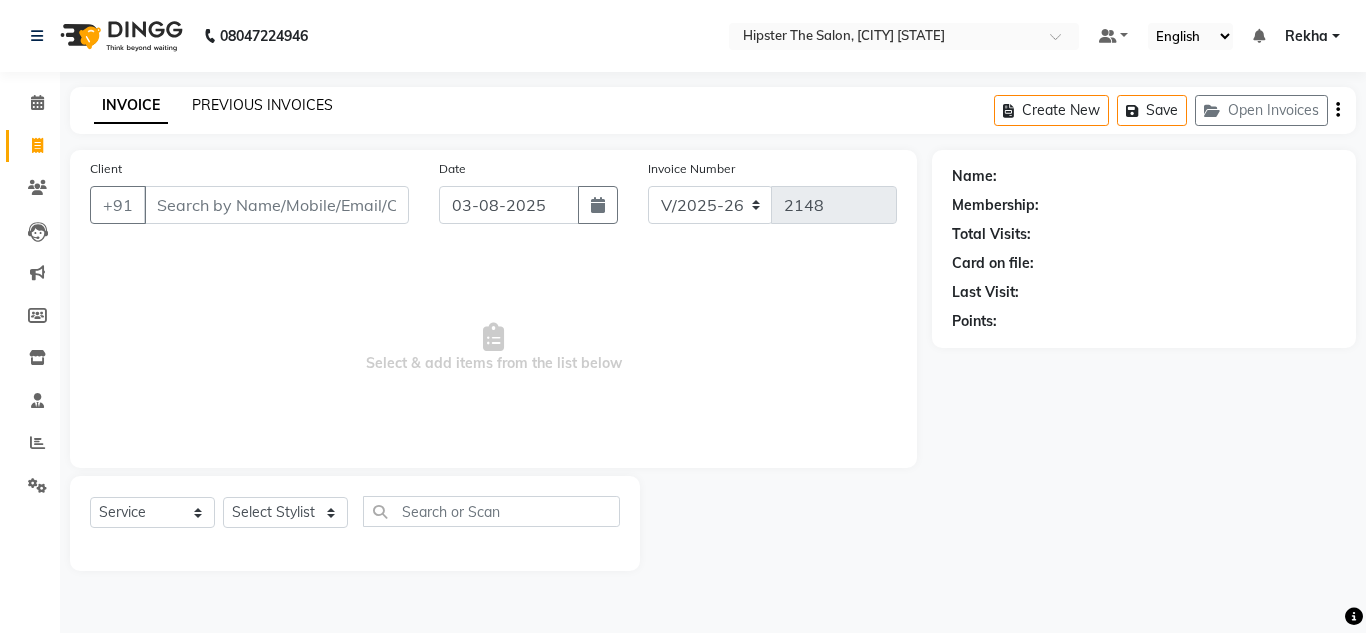 click on "PREVIOUS INVOICES" 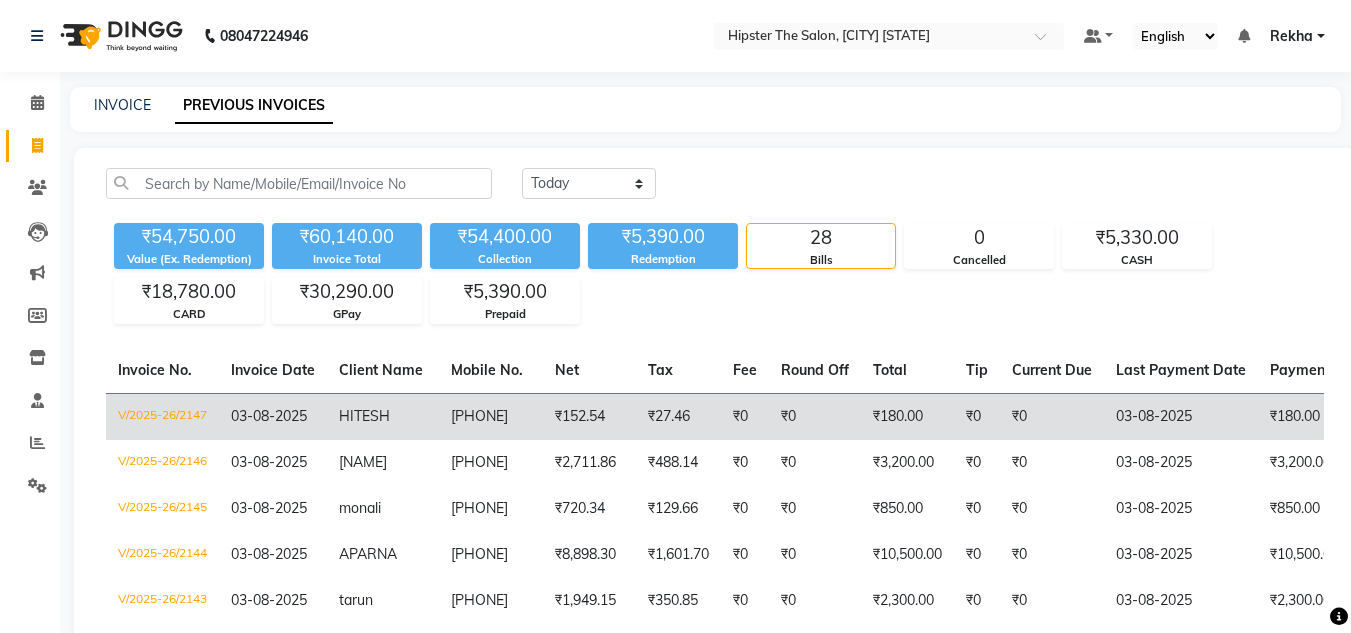 scroll, scrollTop: 51, scrollLeft: 0, axis: vertical 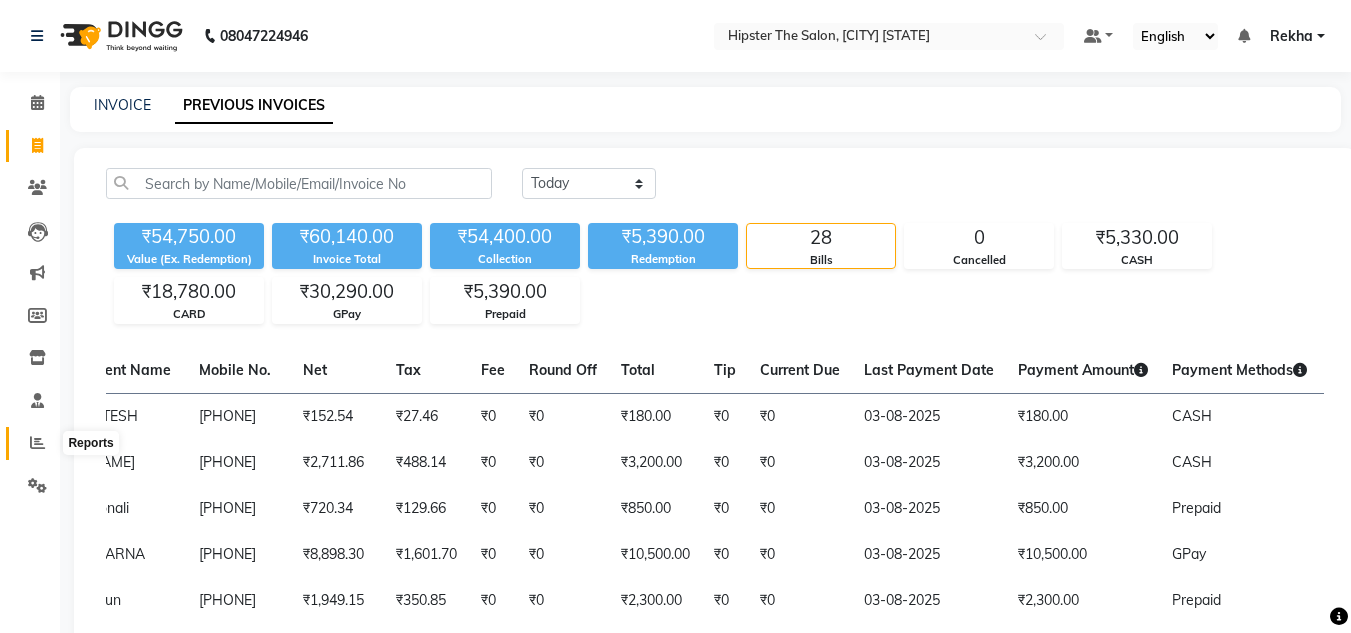 click 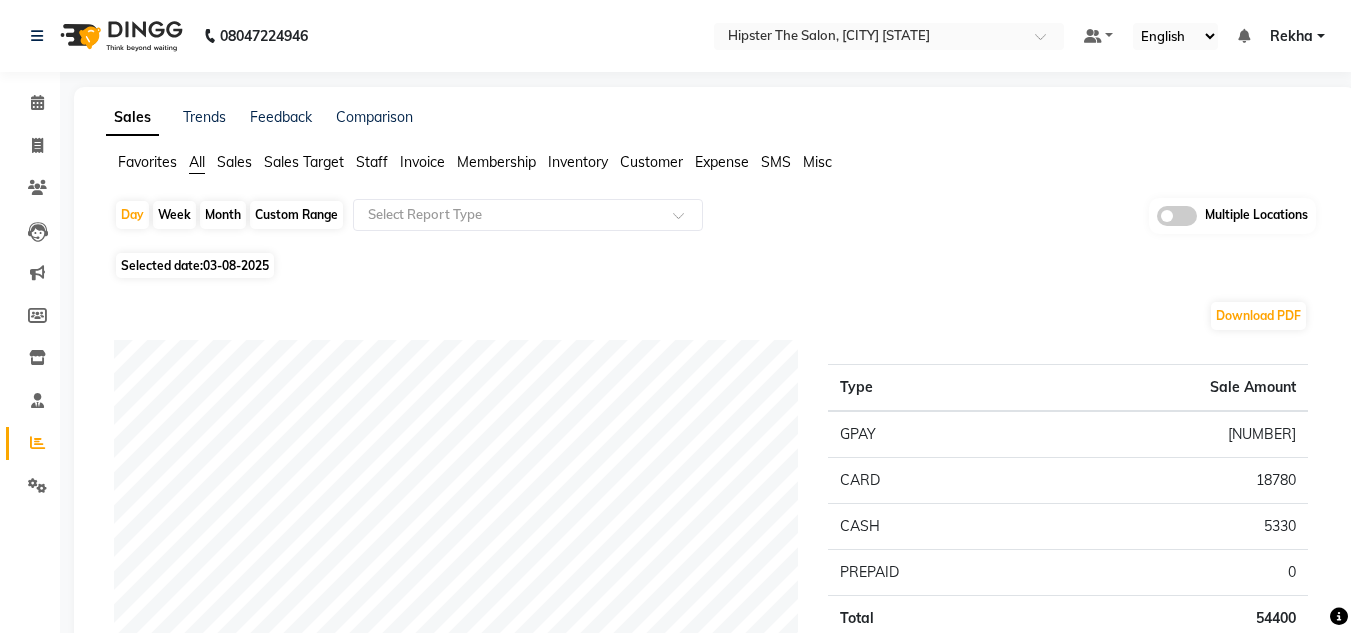 click on "Custom Range" 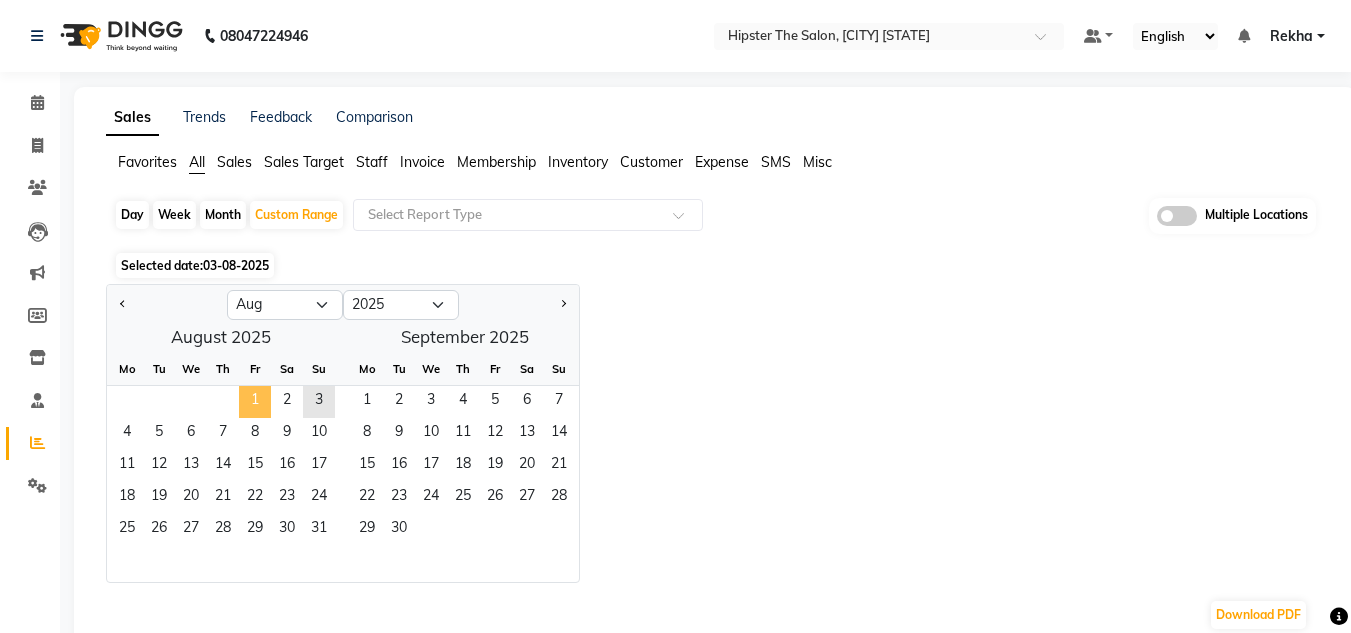 click on "1" 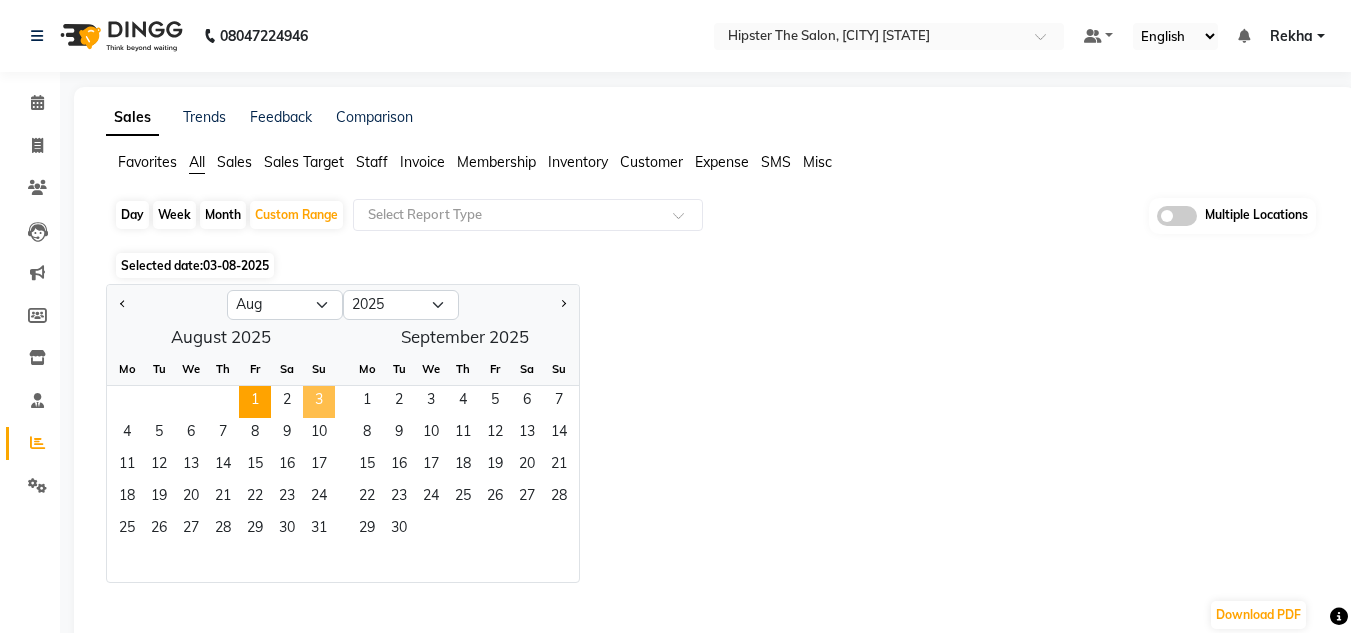 click on "3" 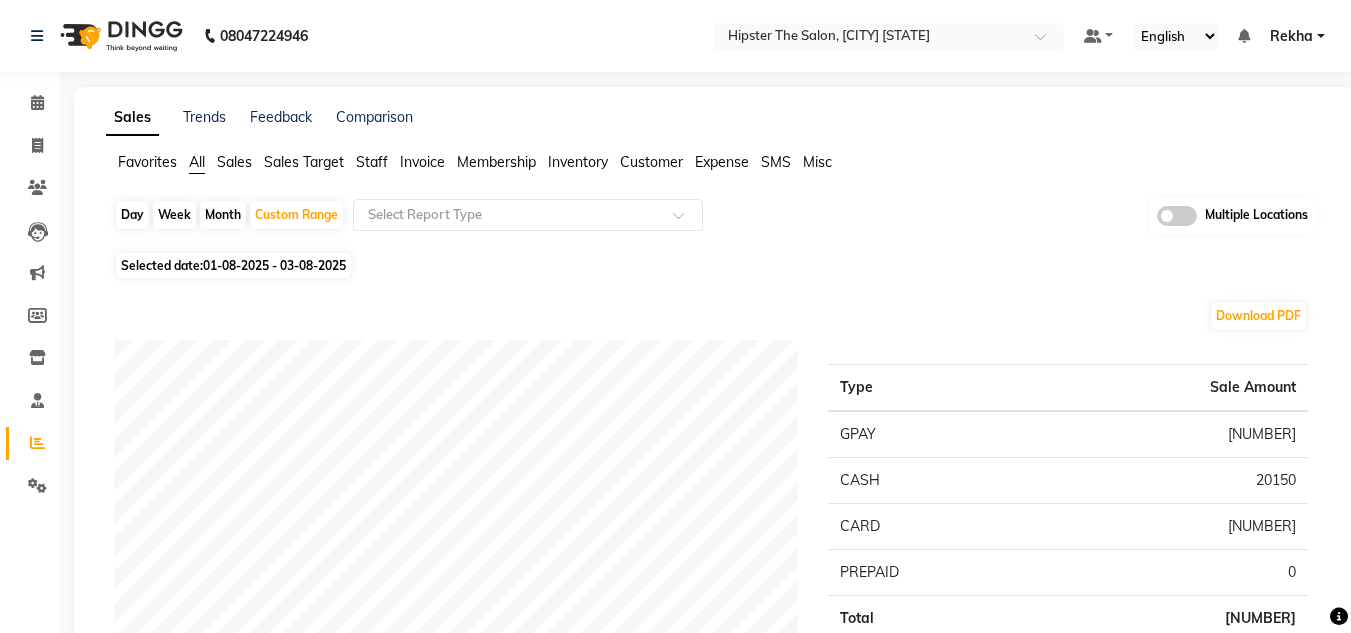 click on "Staff" 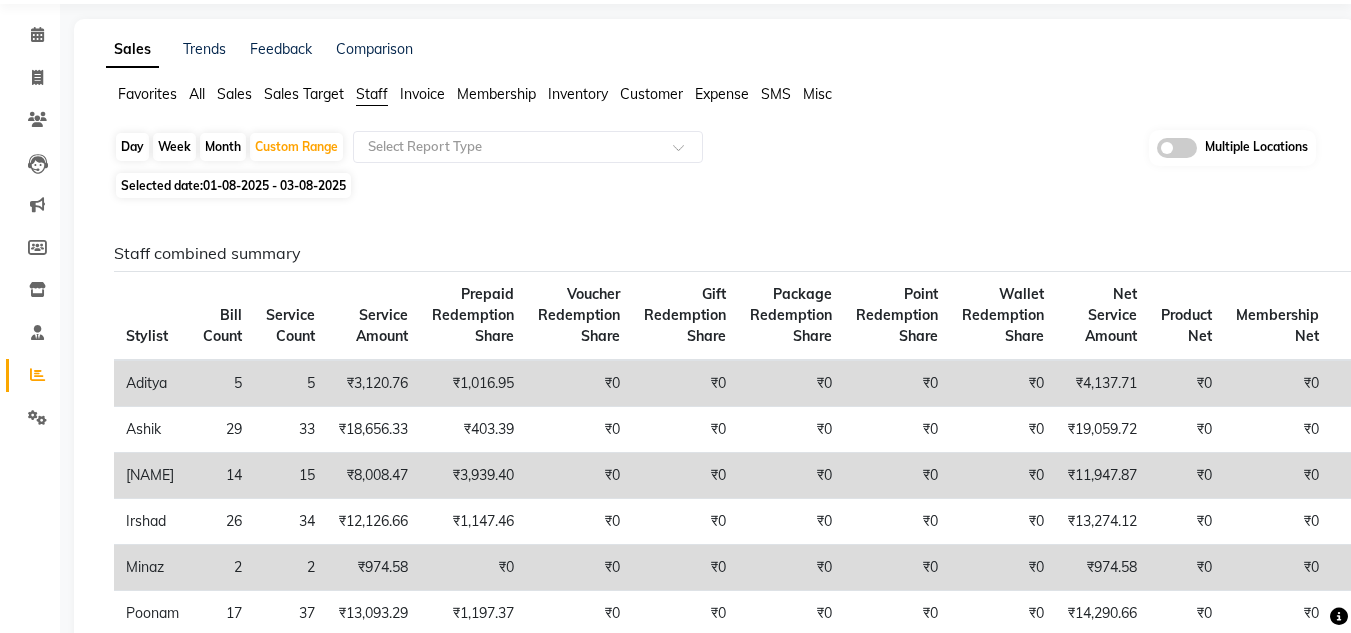 scroll, scrollTop: 0, scrollLeft: 0, axis: both 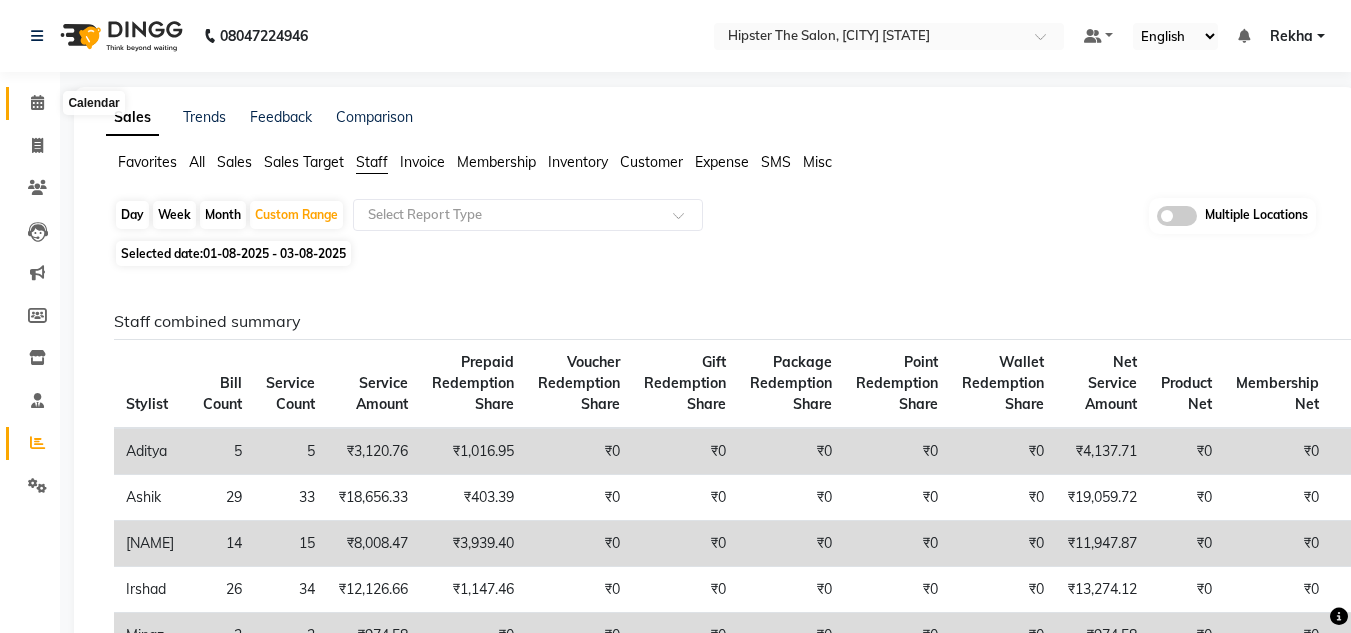 click 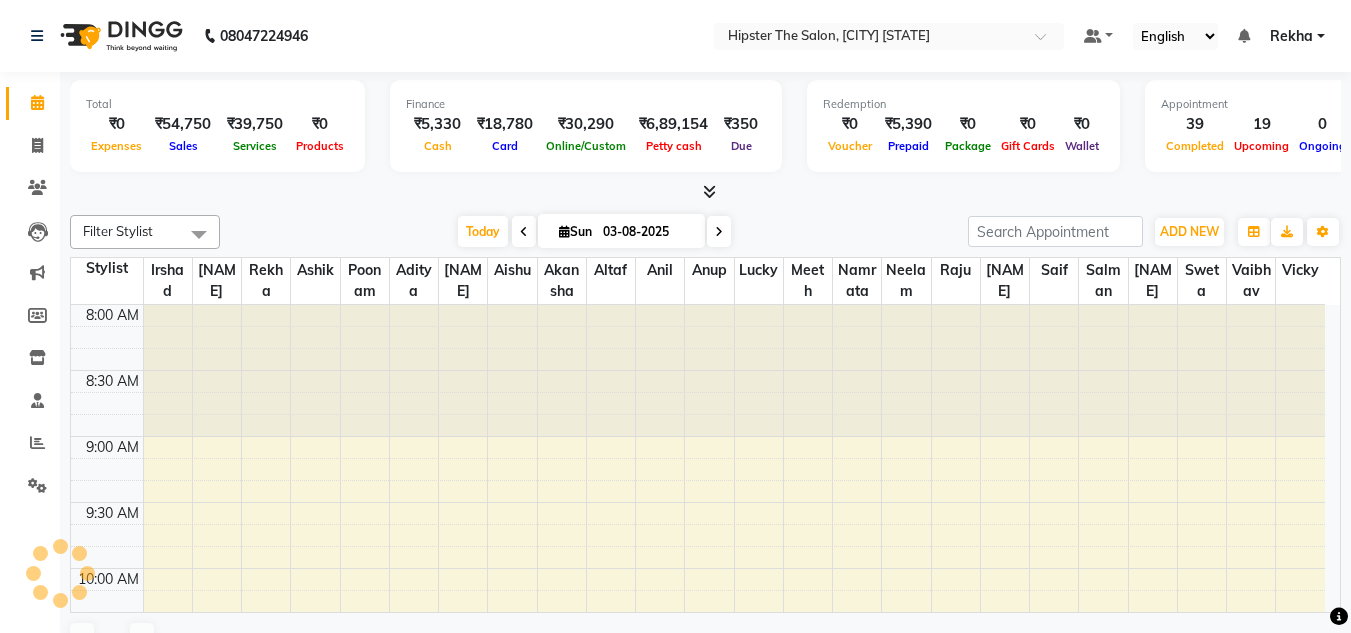 scroll, scrollTop: 1321, scrollLeft: 0, axis: vertical 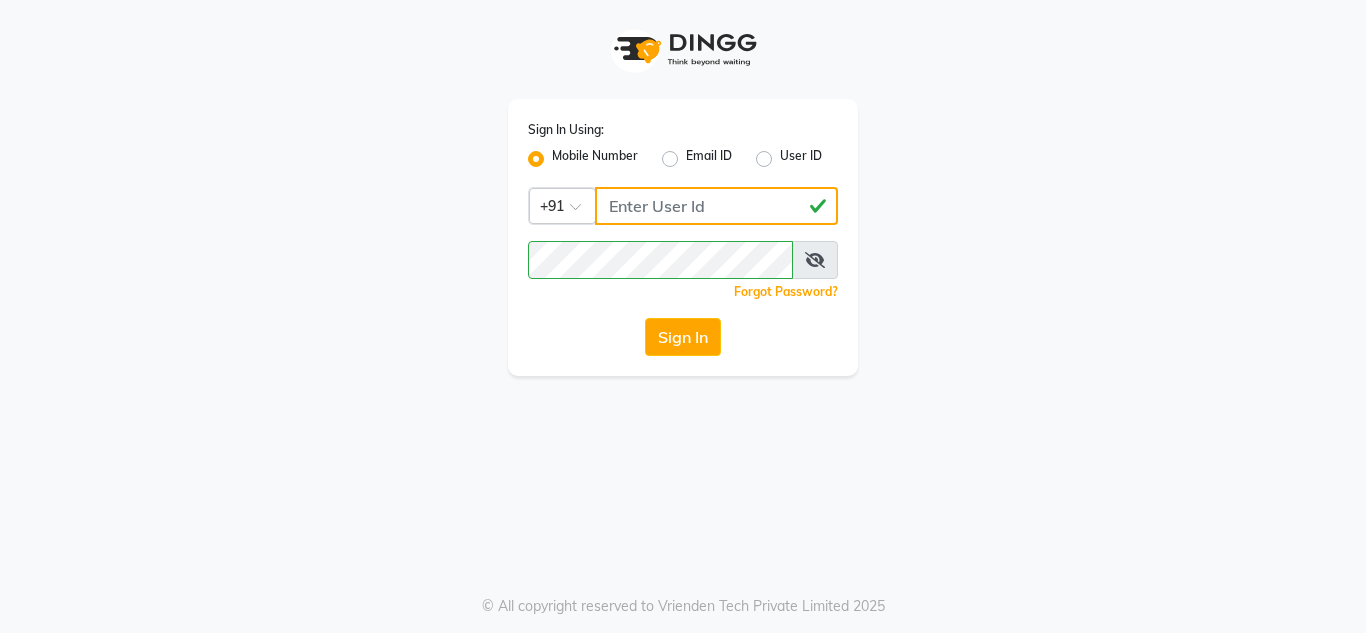 click on "[PHONE]" 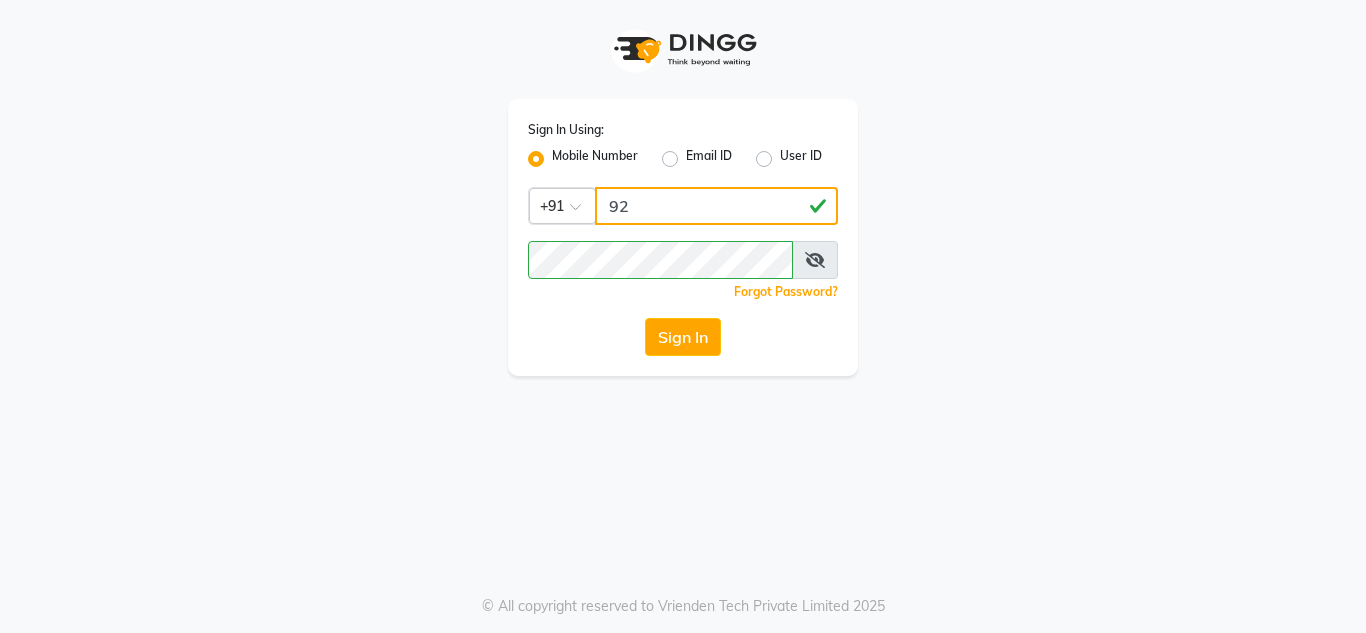 type on "9" 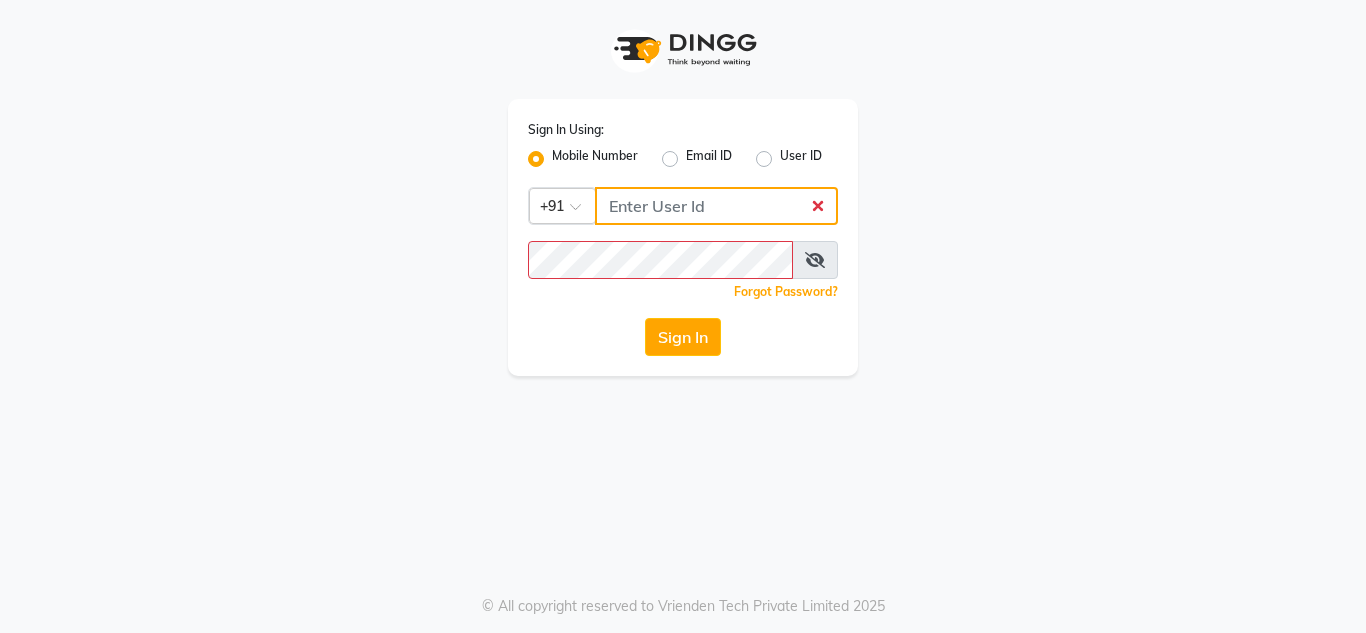 click 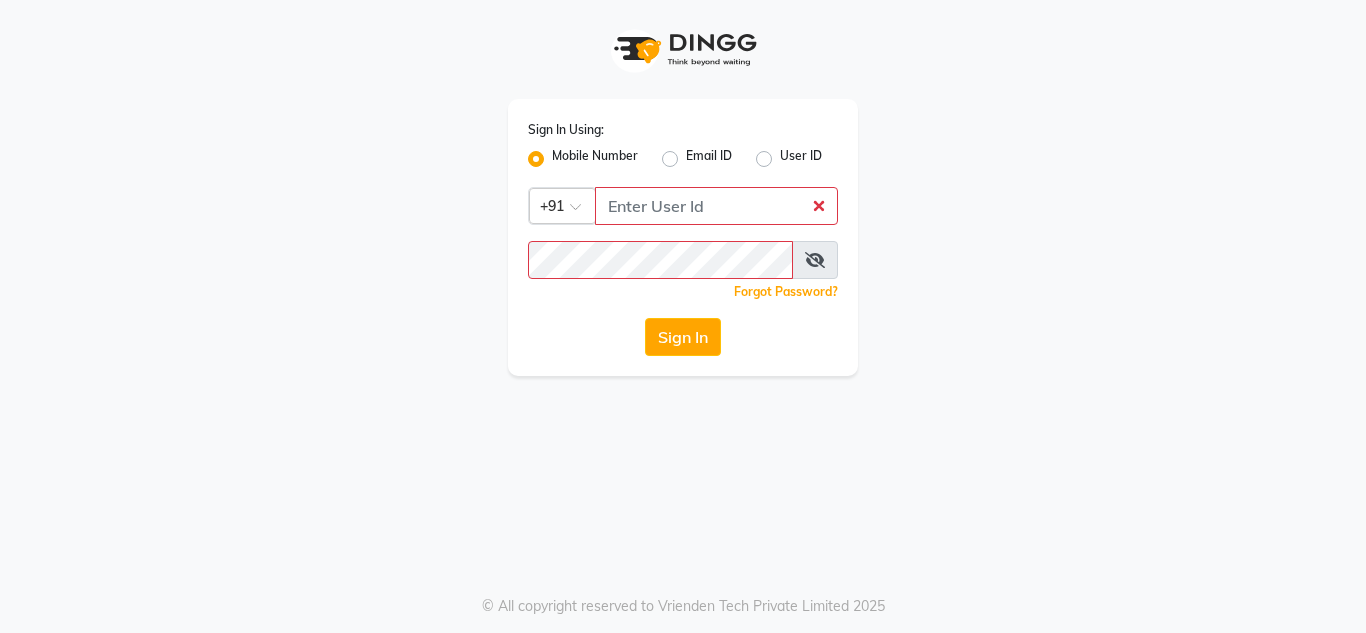 drag, startPoint x: 972, startPoint y: 177, endPoint x: 819, endPoint y: 269, distance: 178.5301 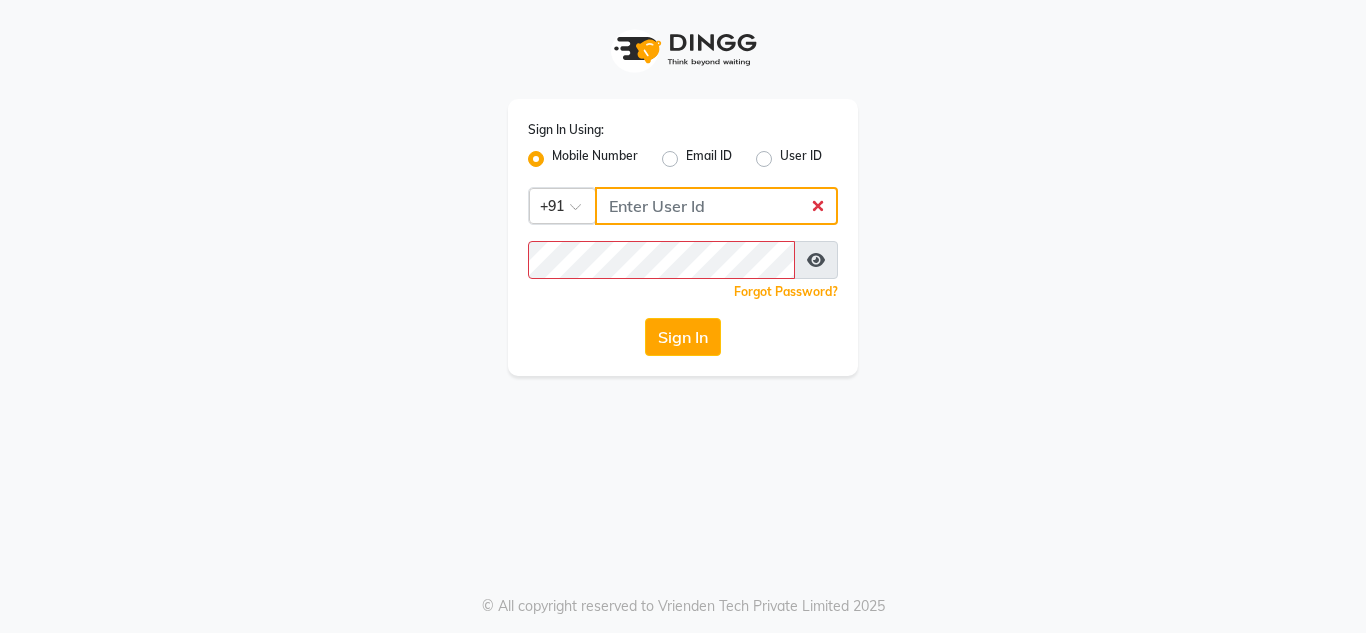 click 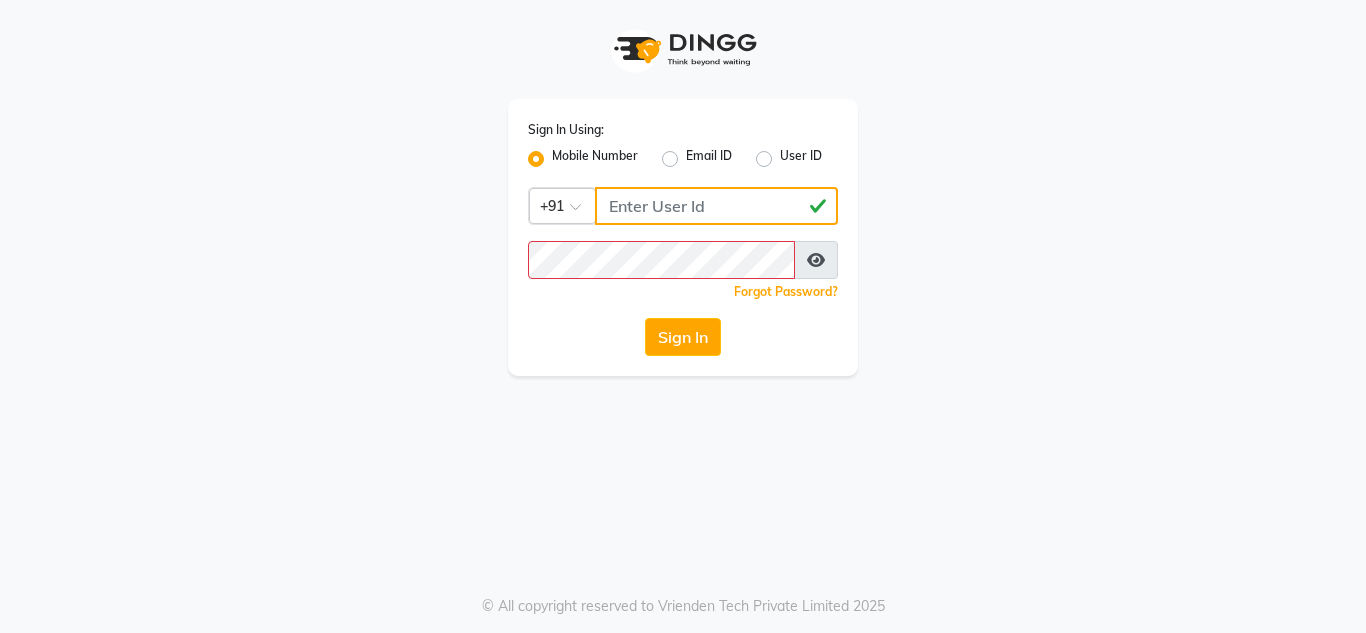 type on "[NUMBER]" 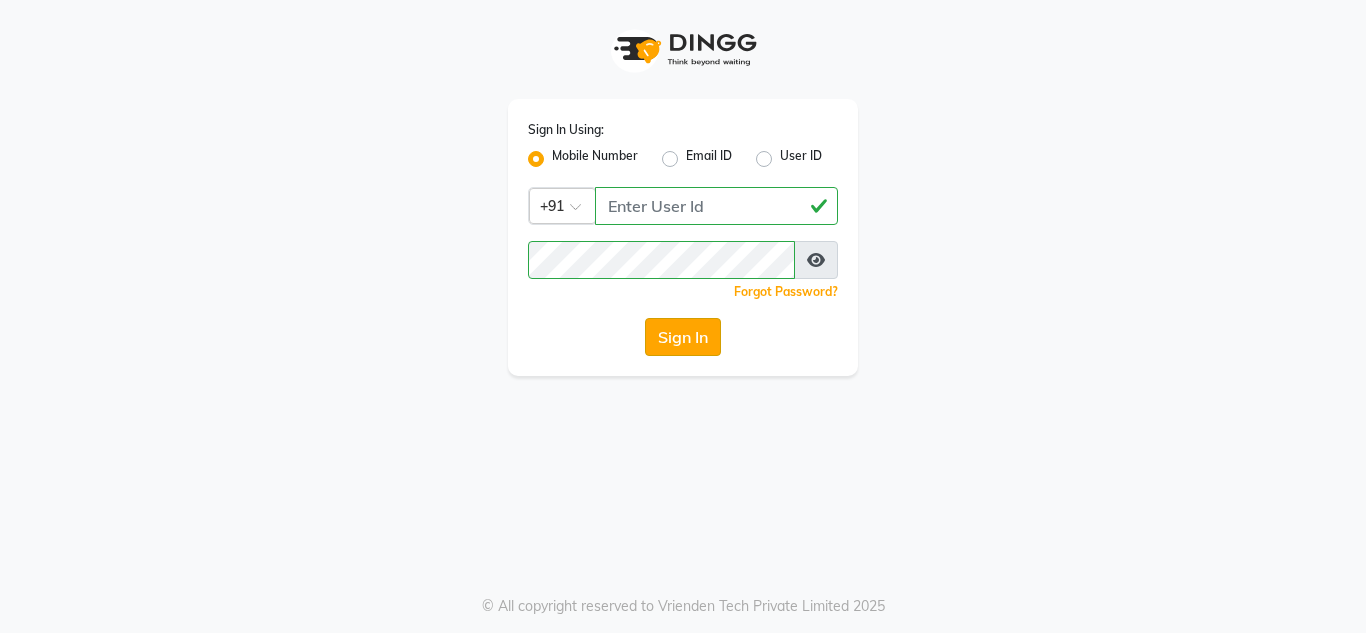 click on "Sign In" 